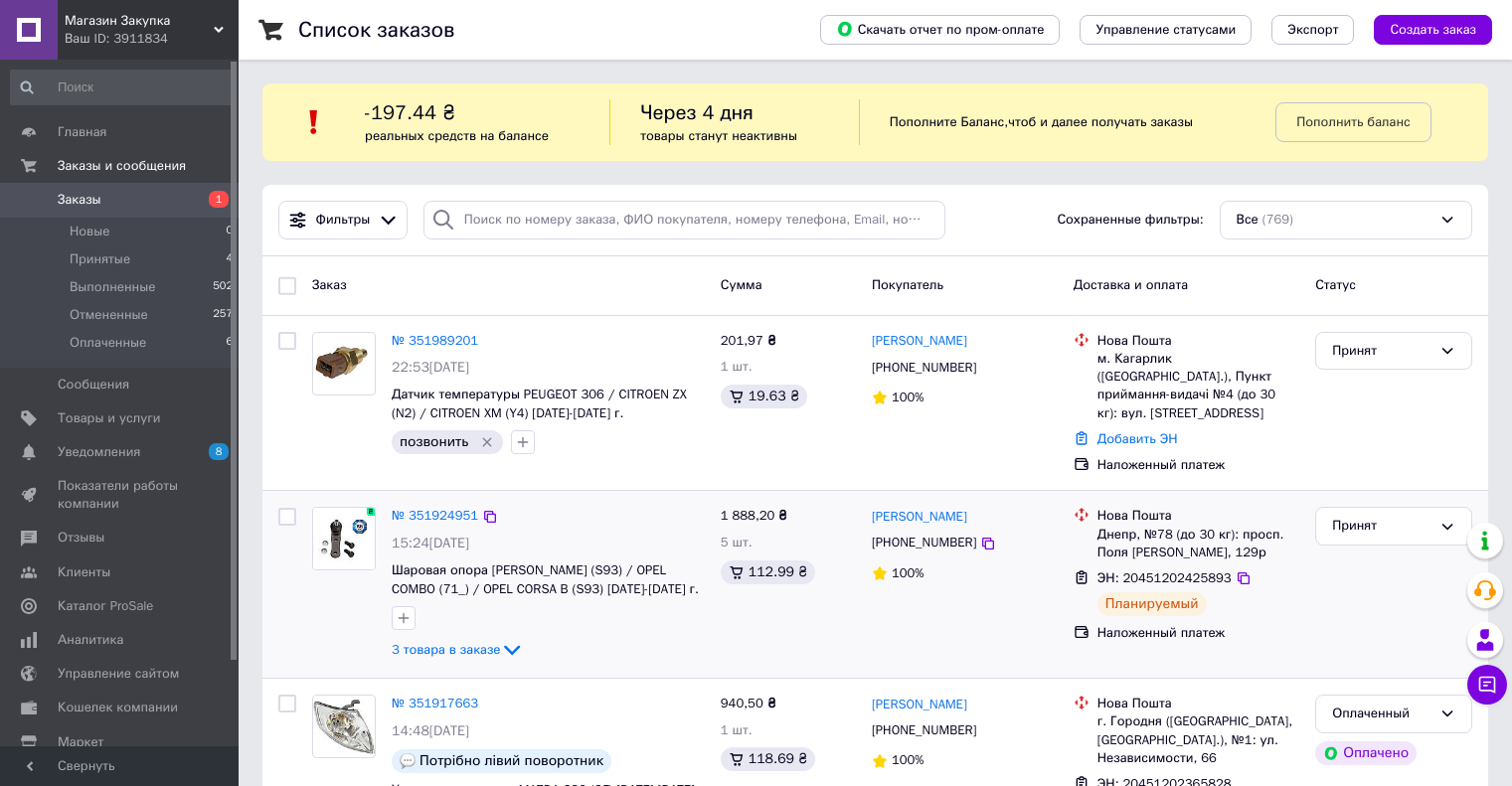 scroll, scrollTop: 0, scrollLeft: 0, axis: both 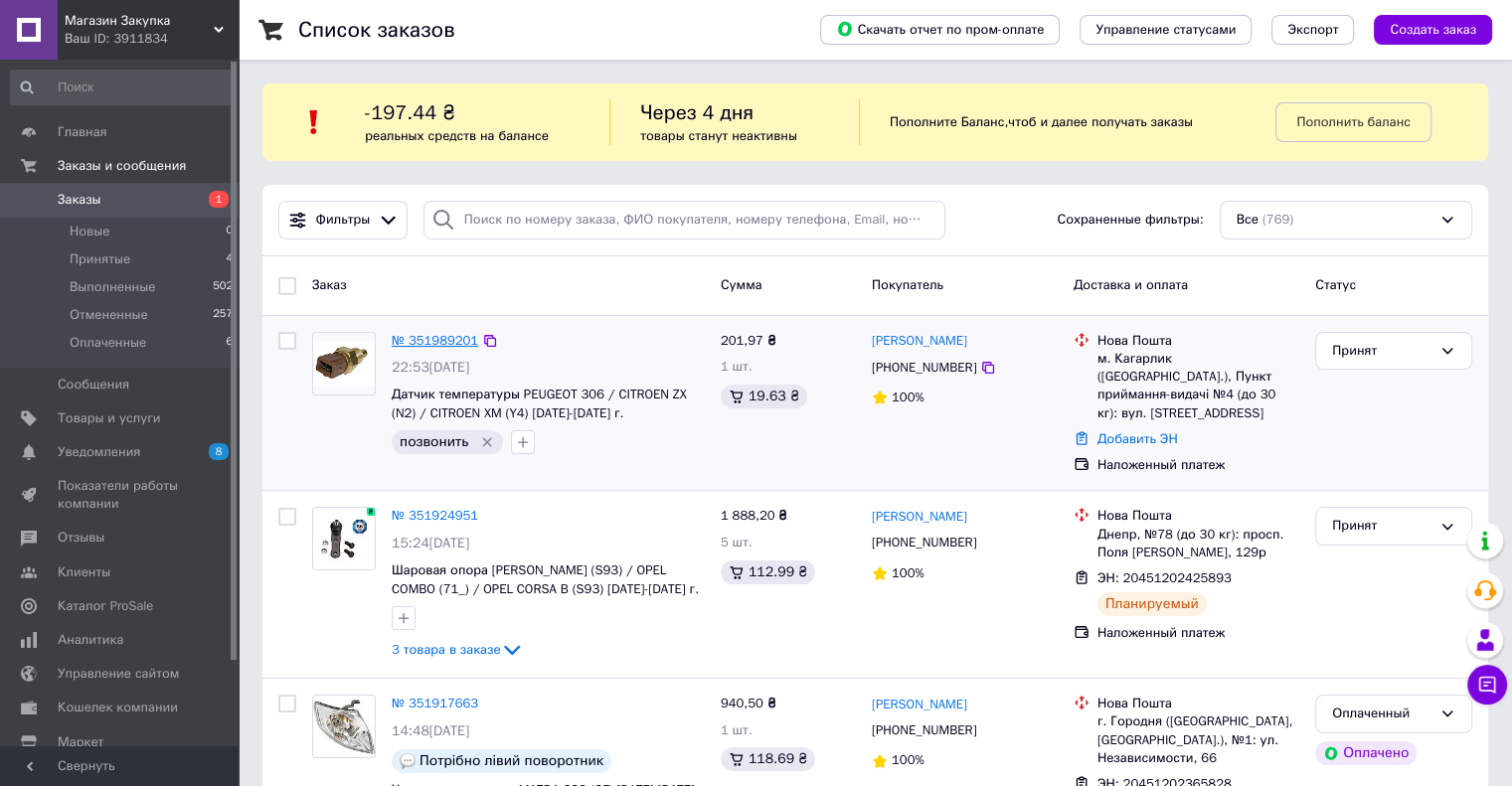 click on "№ 351989201" at bounding box center (434, 340) 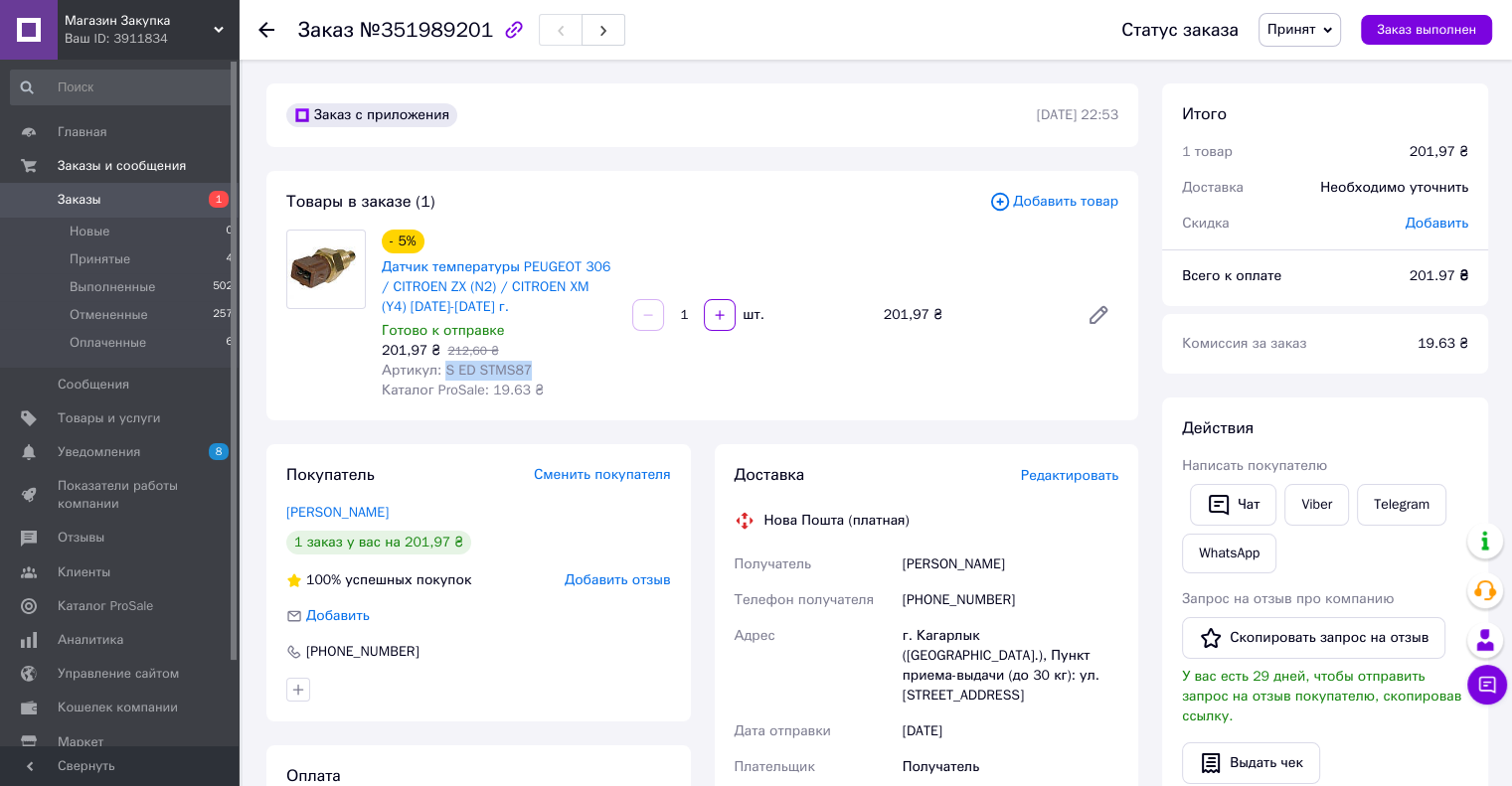 drag, startPoint x: 438, startPoint y: 369, endPoint x: 565, endPoint y: 376, distance: 127.192767 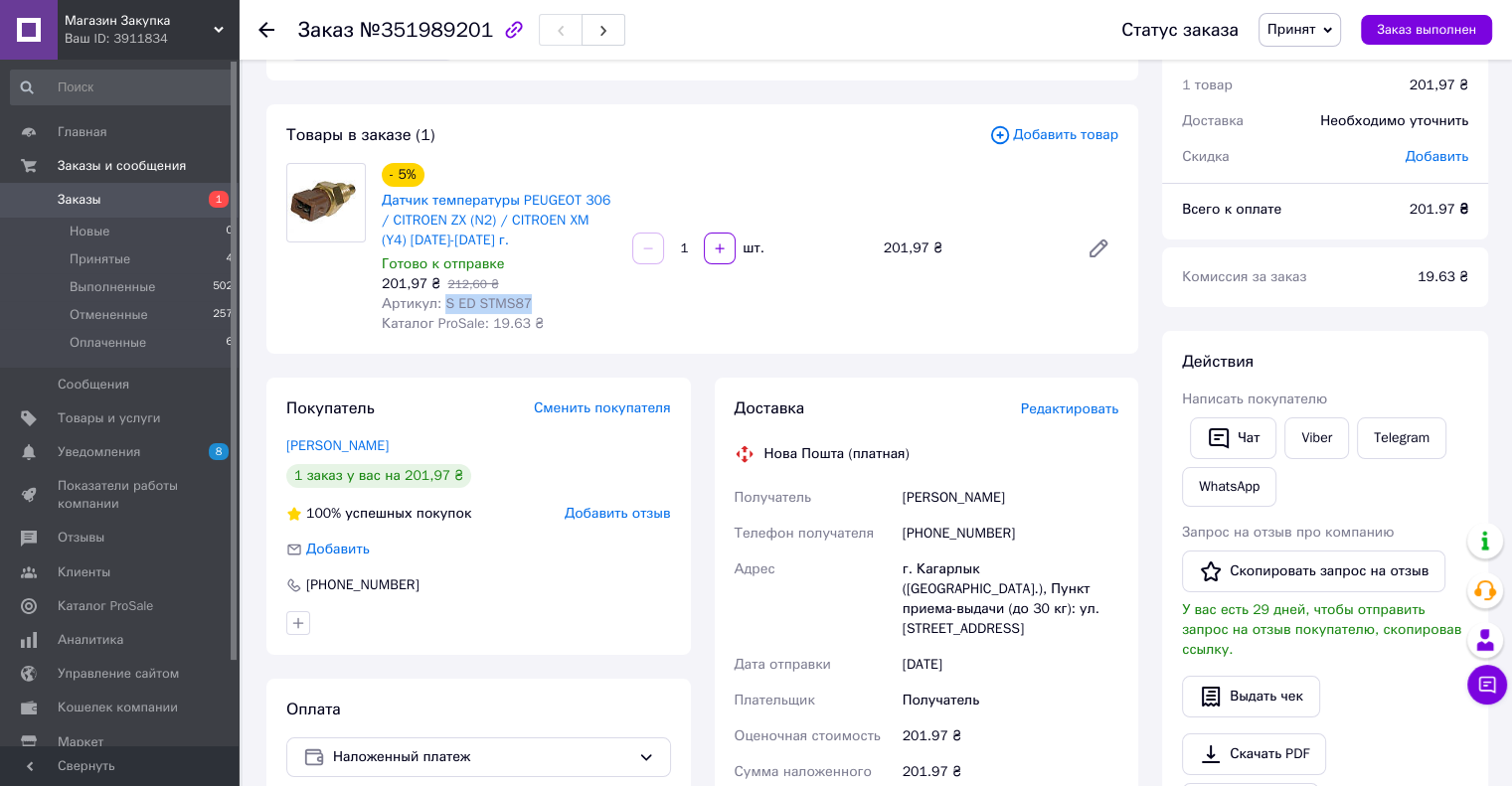 scroll, scrollTop: 99, scrollLeft: 0, axis: vertical 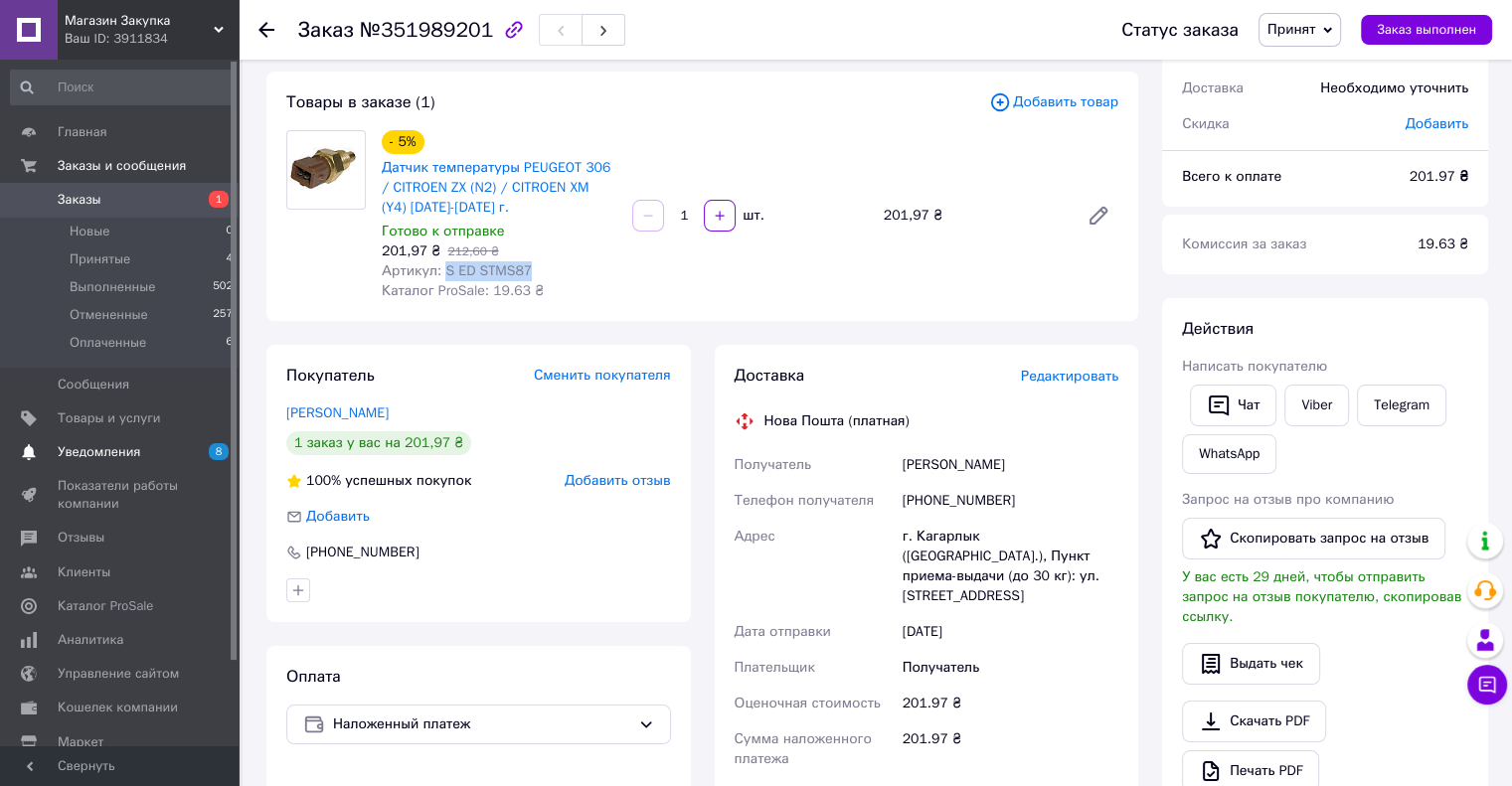 click on "Уведомления" at bounding box center (120, 452) 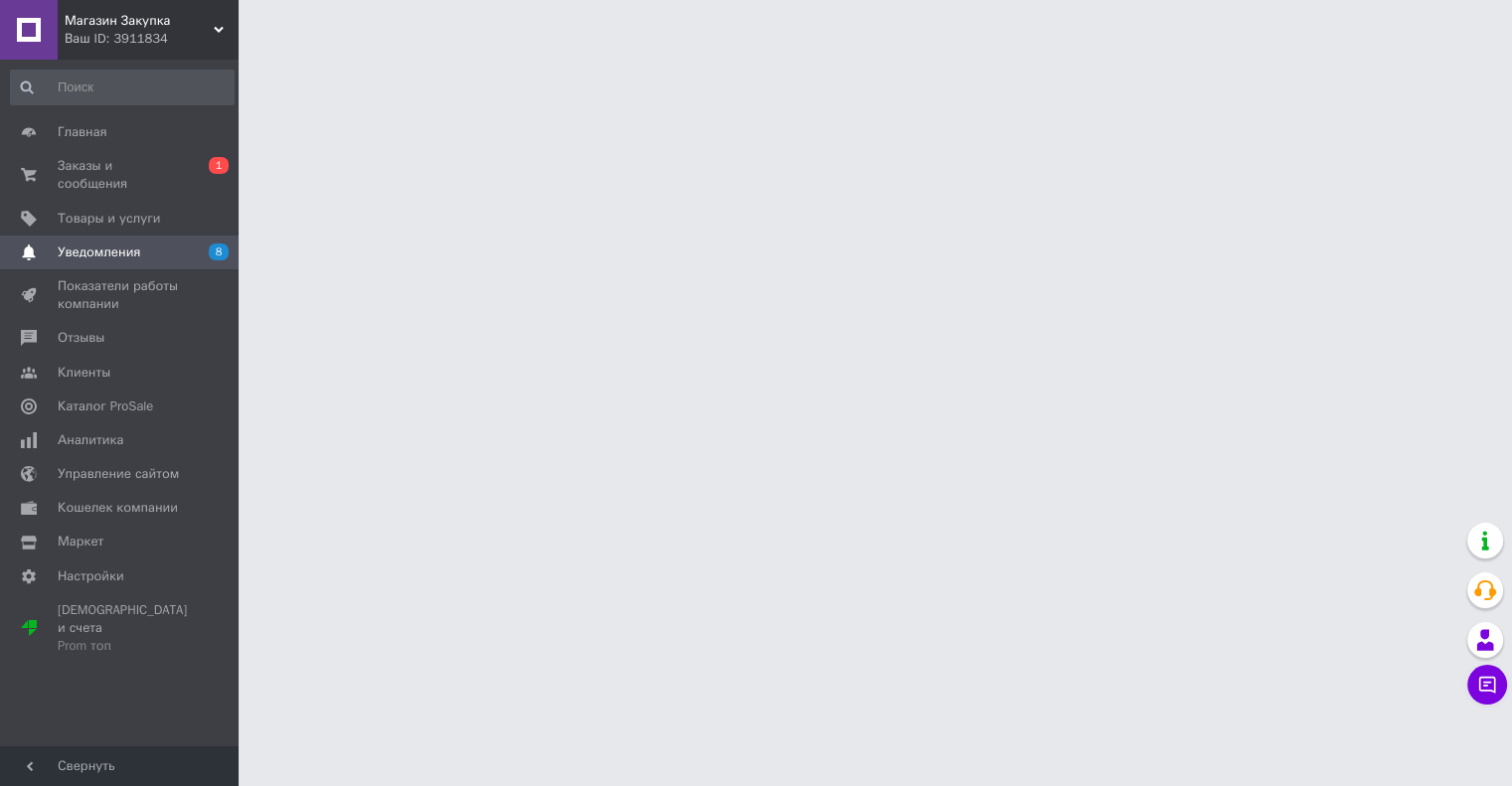 scroll, scrollTop: 0, scrollLeft: 0, axis: both 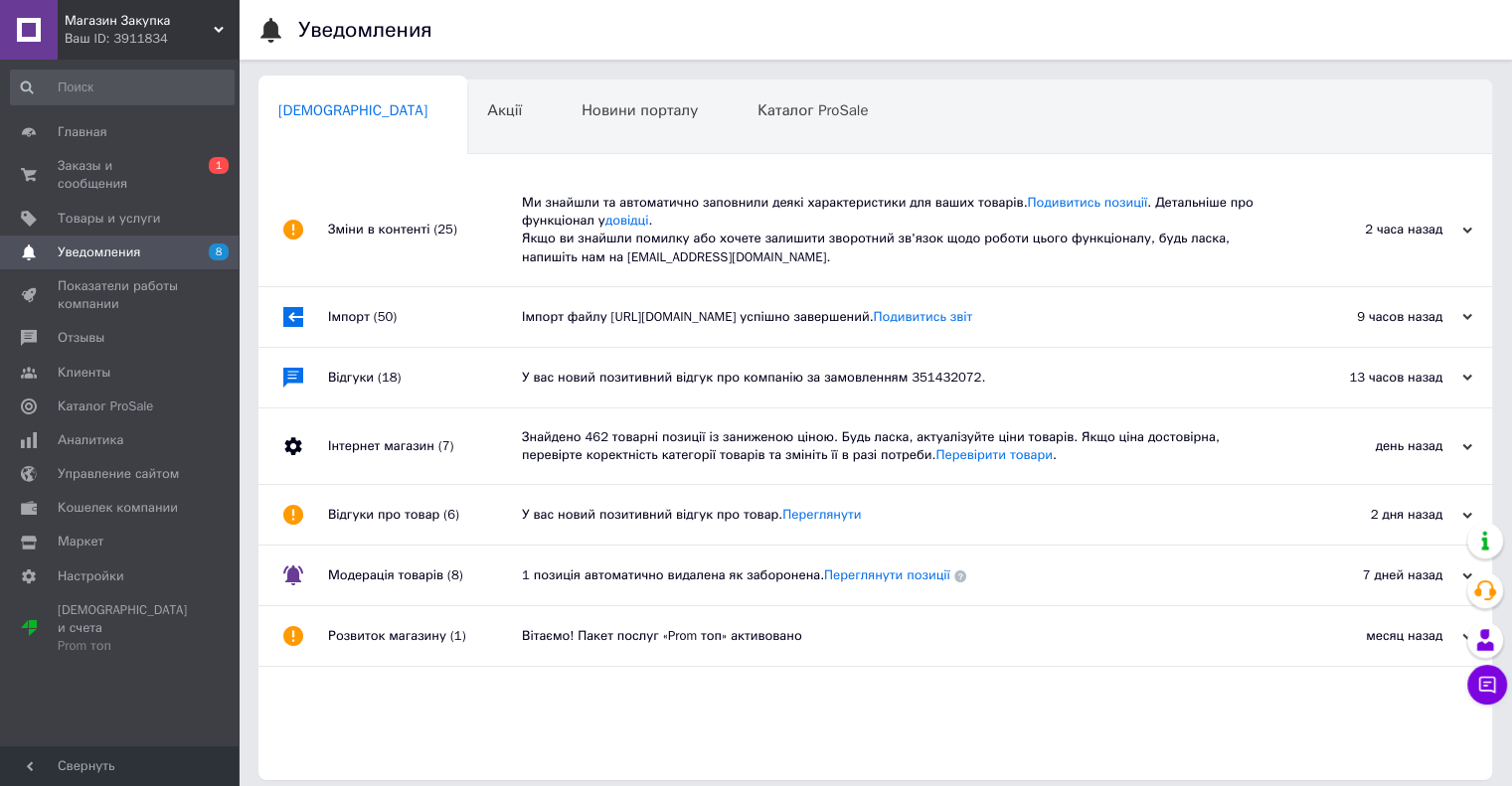 click on "Зміни в контенті   (25)" at bounding box center [424, 230] 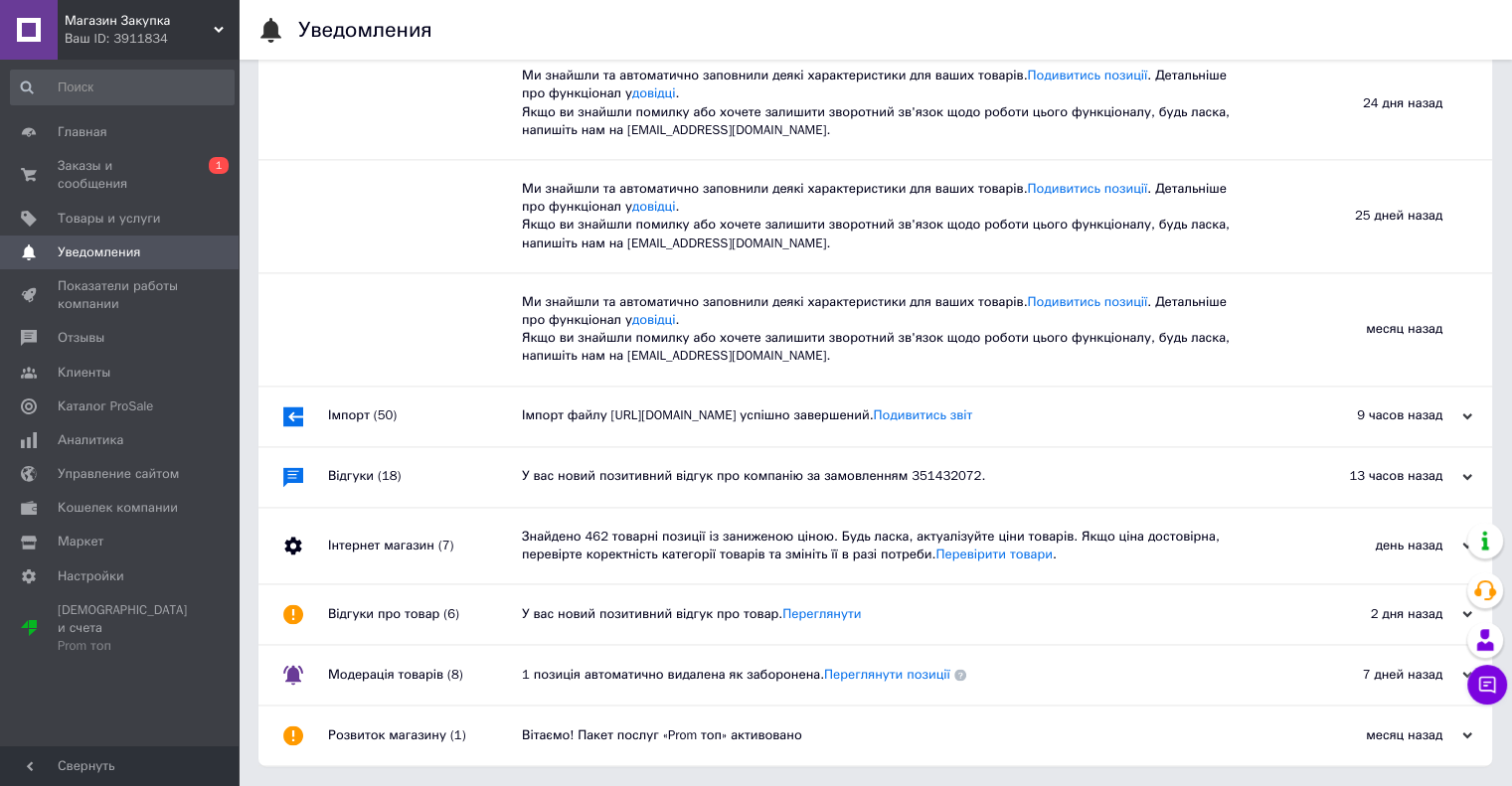 click on "Імпорт   (50)" at bounding box center [424, 416] 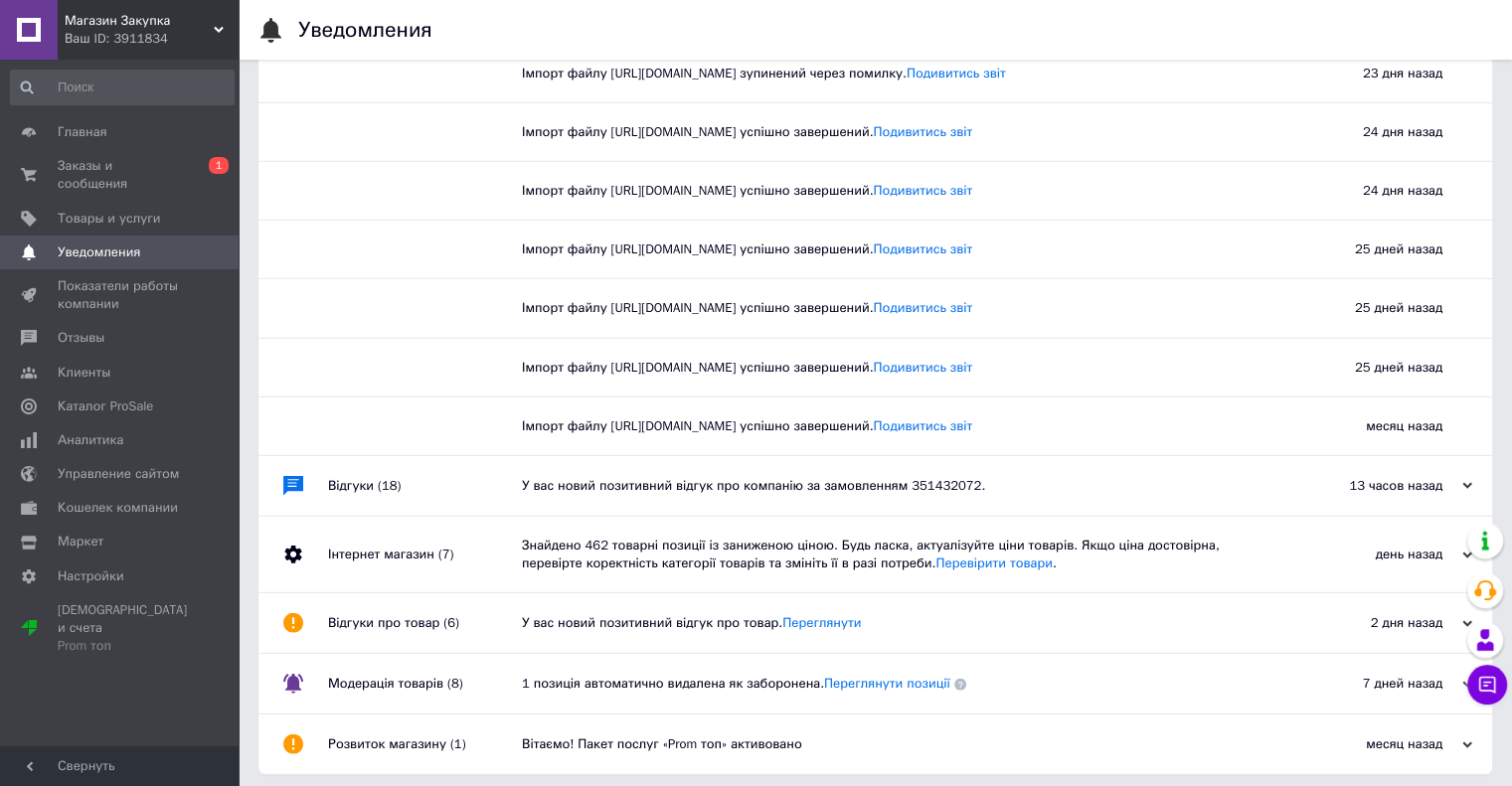 click on "Відгуки   (18)" at bounding box center (424, 486) 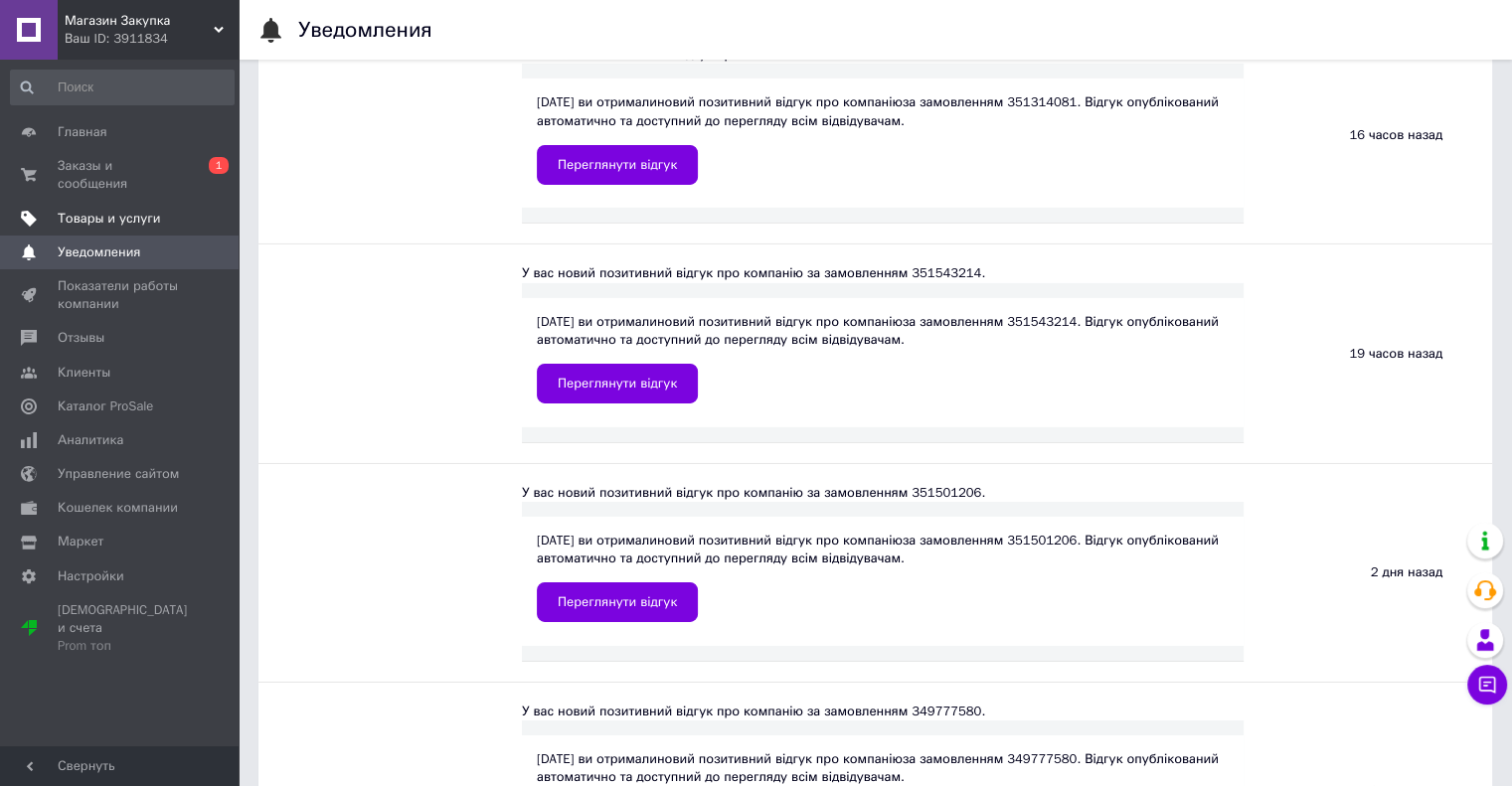 scroll, scrollTop: 6749, scrollLeft: 0, axis: vertical 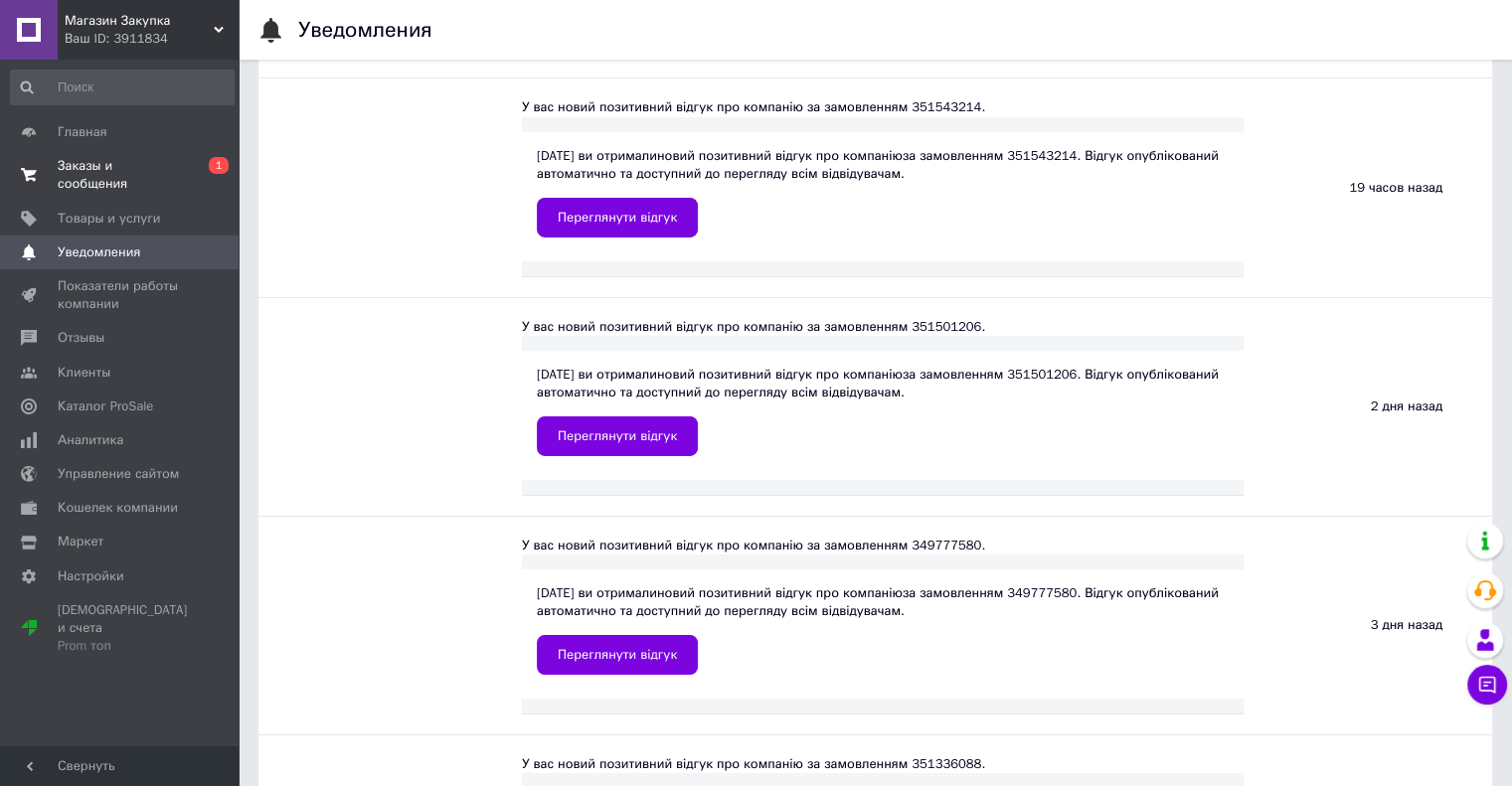 click on "Заказы и сообщения" at bounding box center [120, 175] 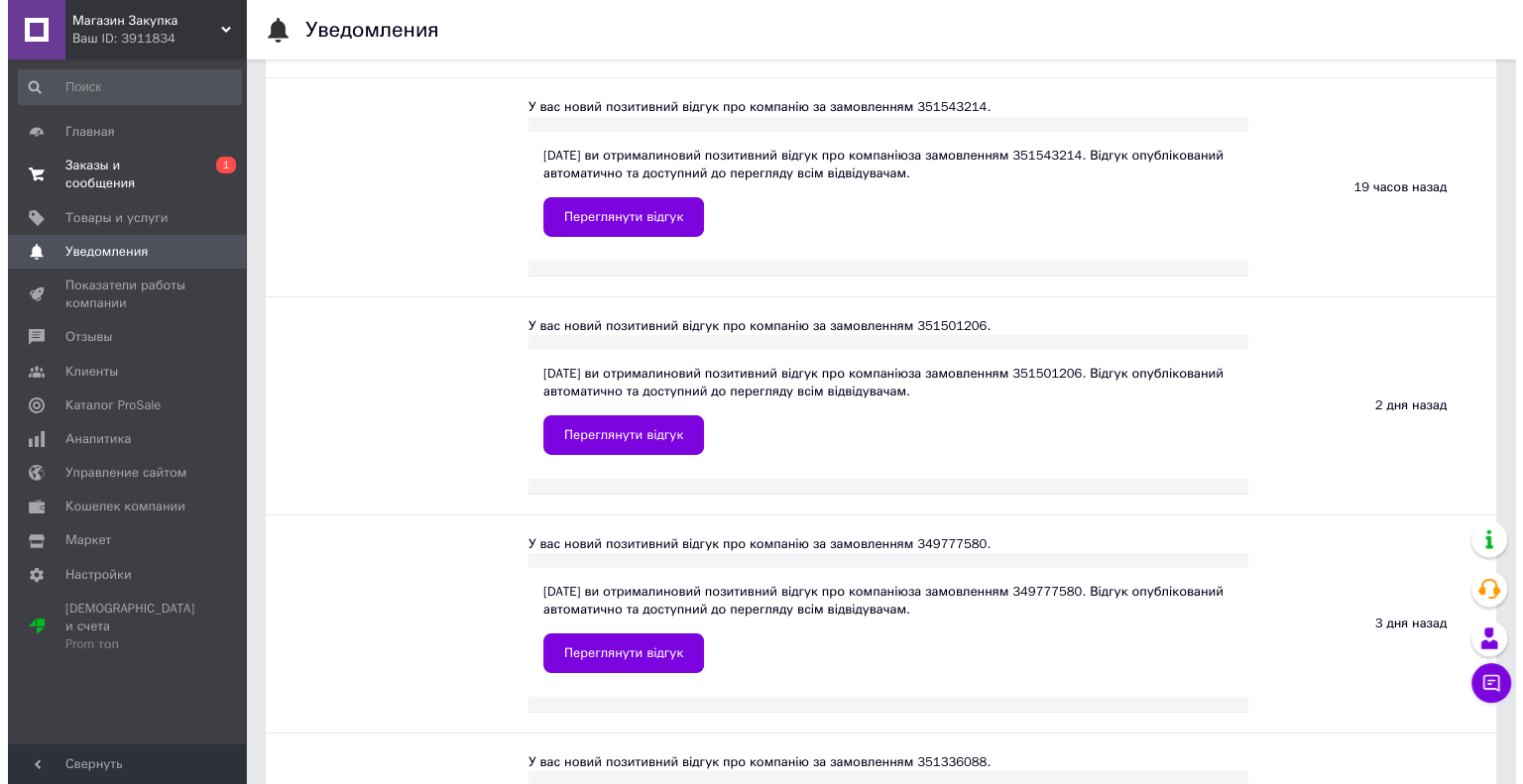 scroll, scrollTop: 0, scrollLeft: 0, axis: both 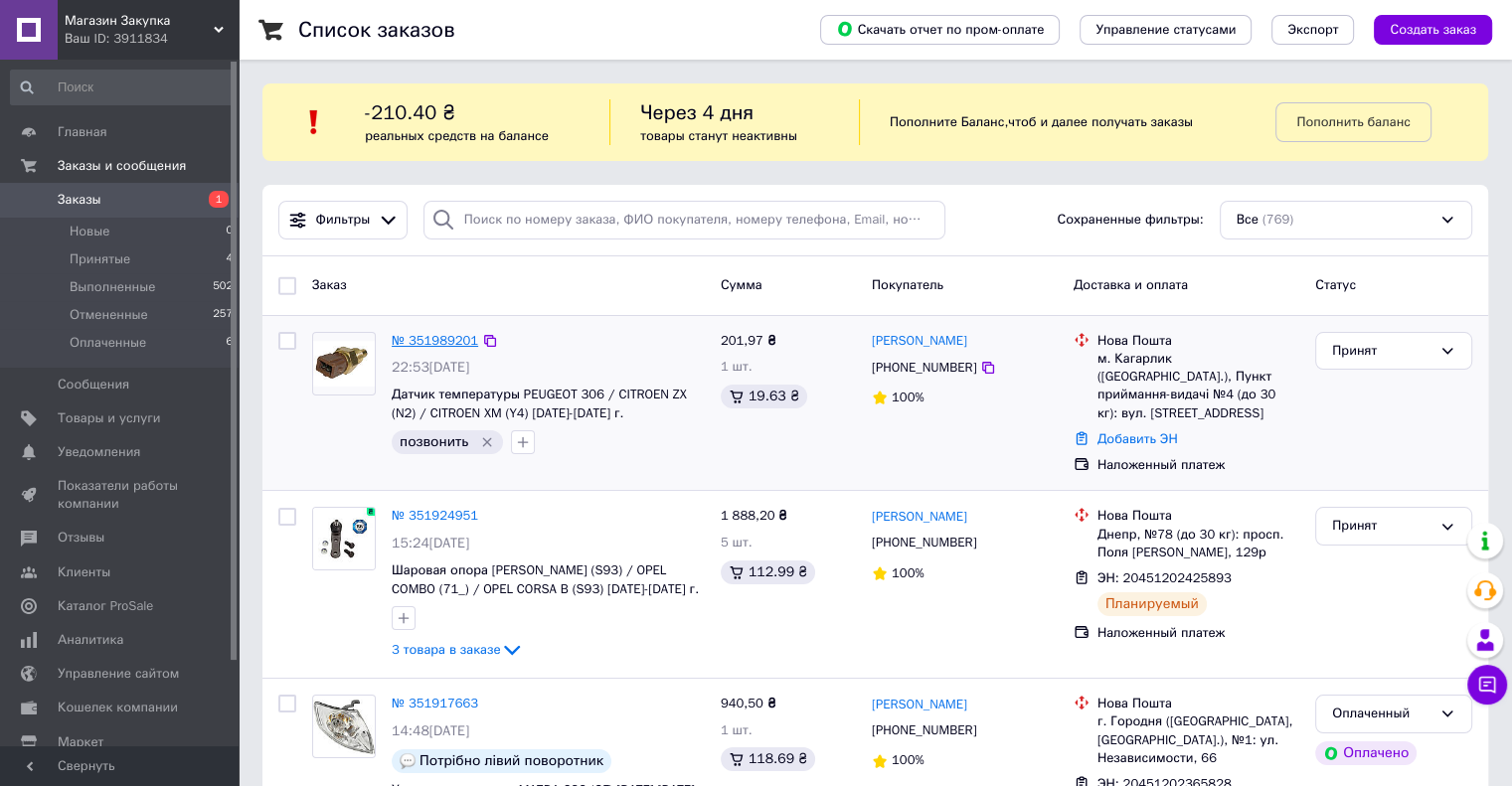 click on "№ 351989201" at bounding box center (434, 340) 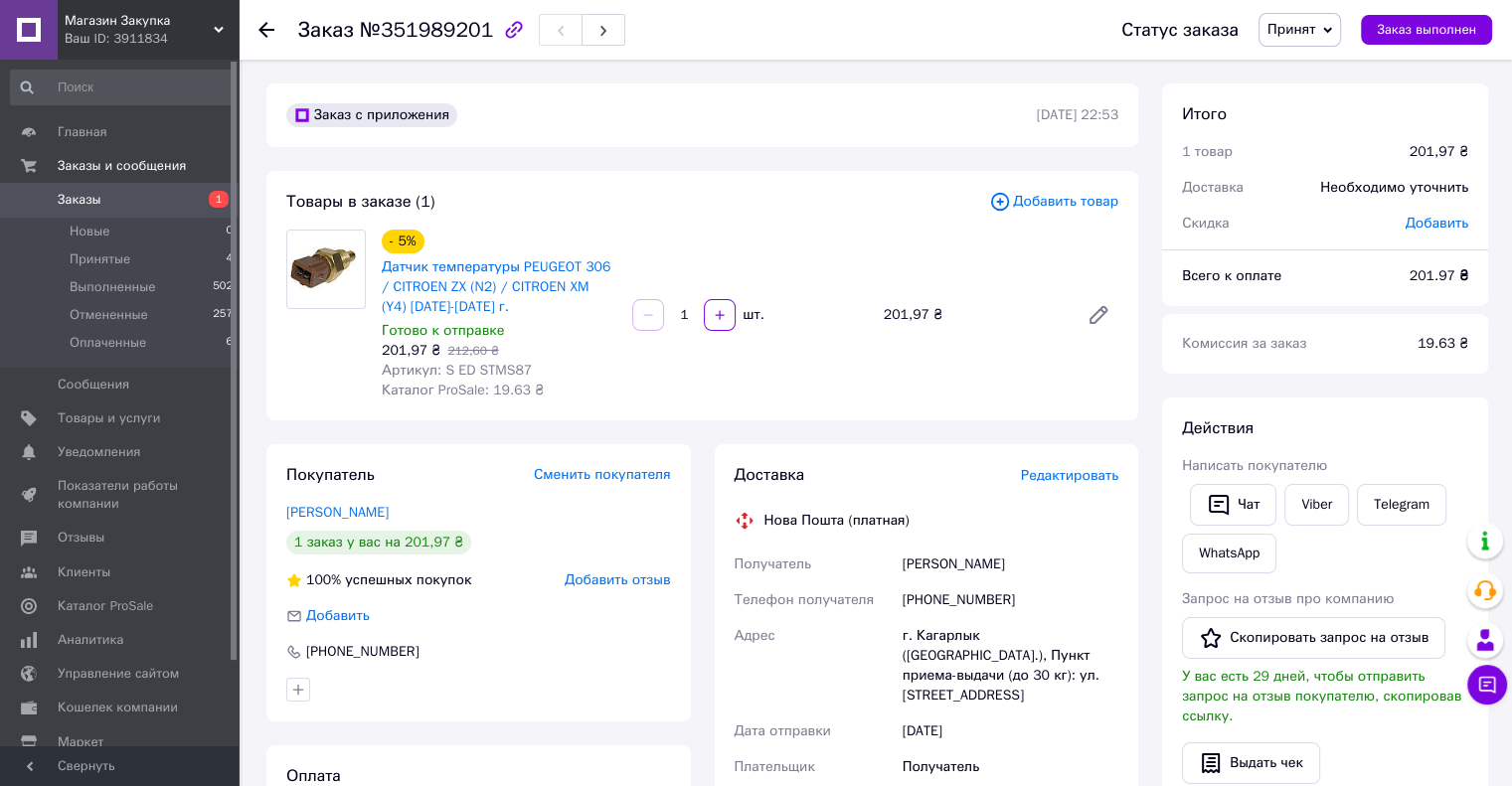 click on "Редактировать" at bounding box center [1070, 475] 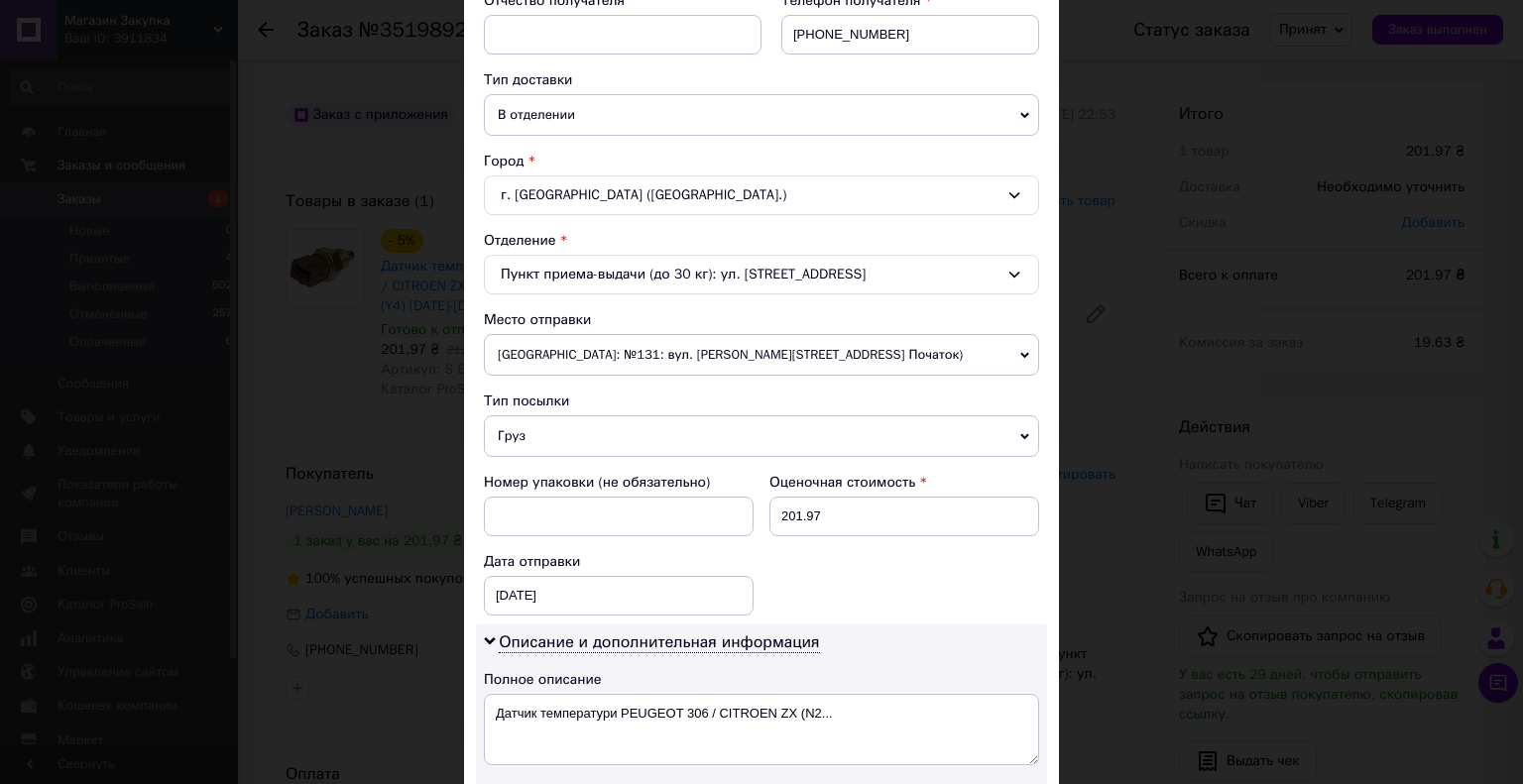 scroll, scrollTop: 694, scrollLeft: 0, axis: vertical 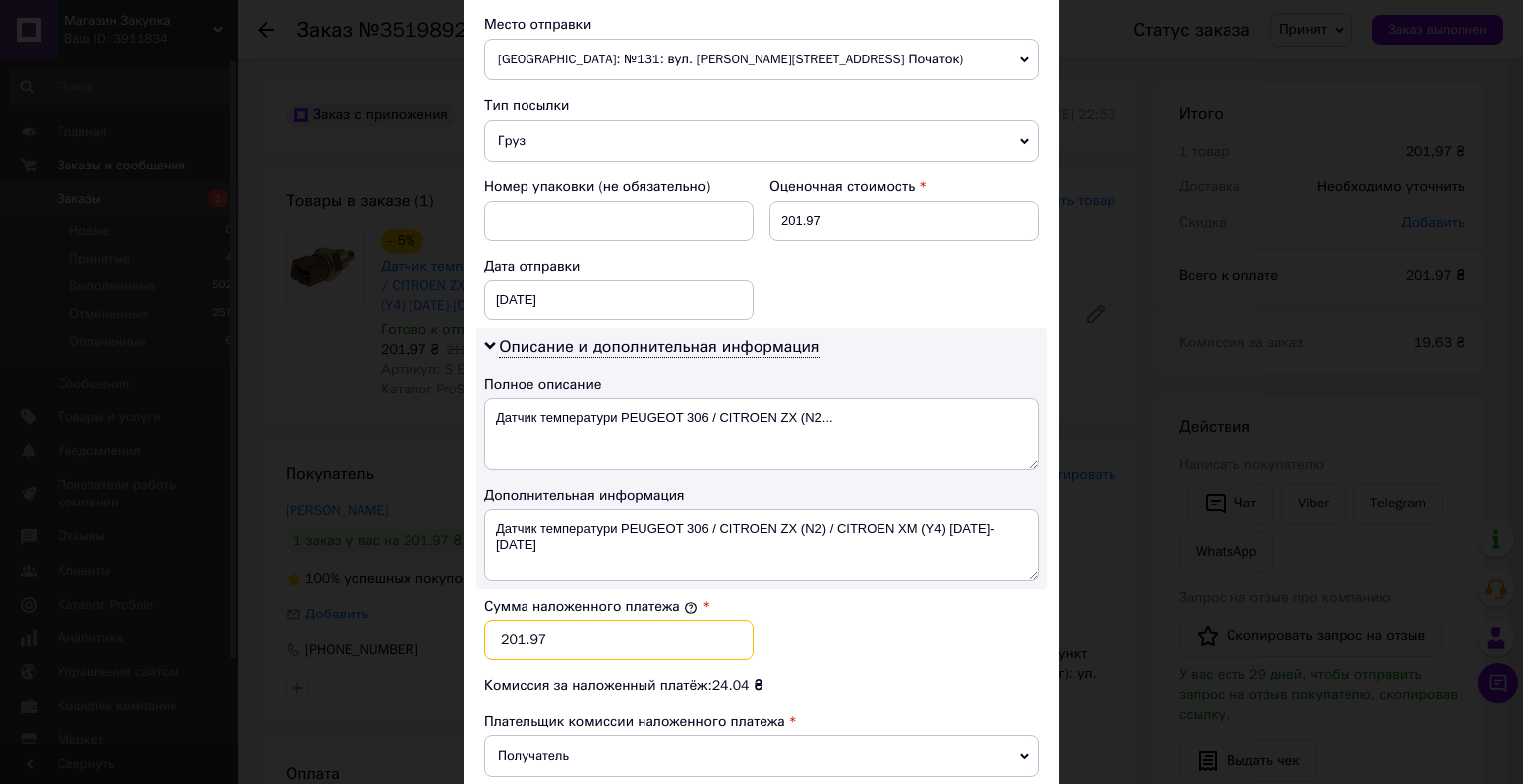 click on "201.97" at bounding box center [619, 640] 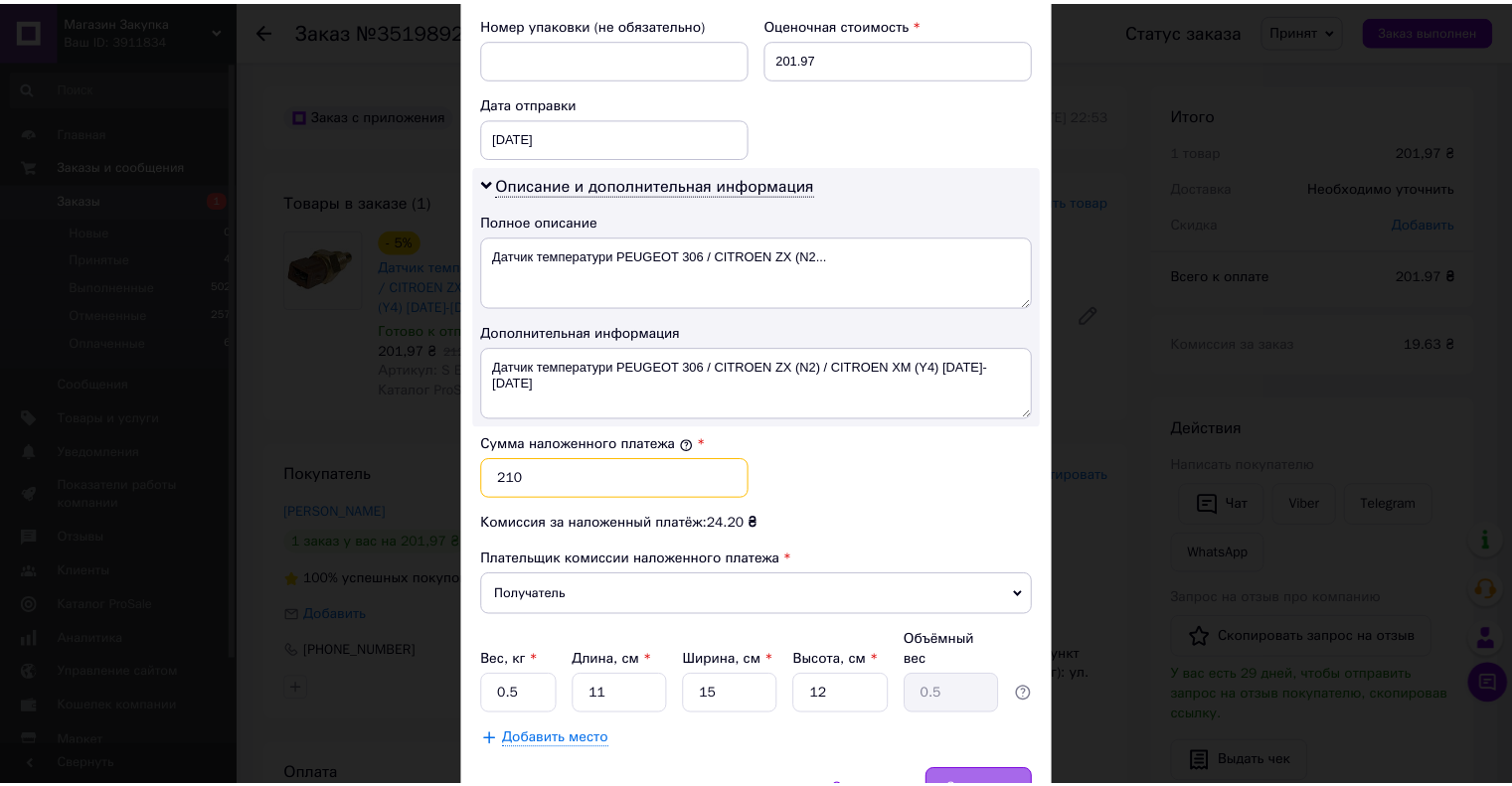 scroll, scrollTop: 946, scrollLeft: 0, axis: vertical 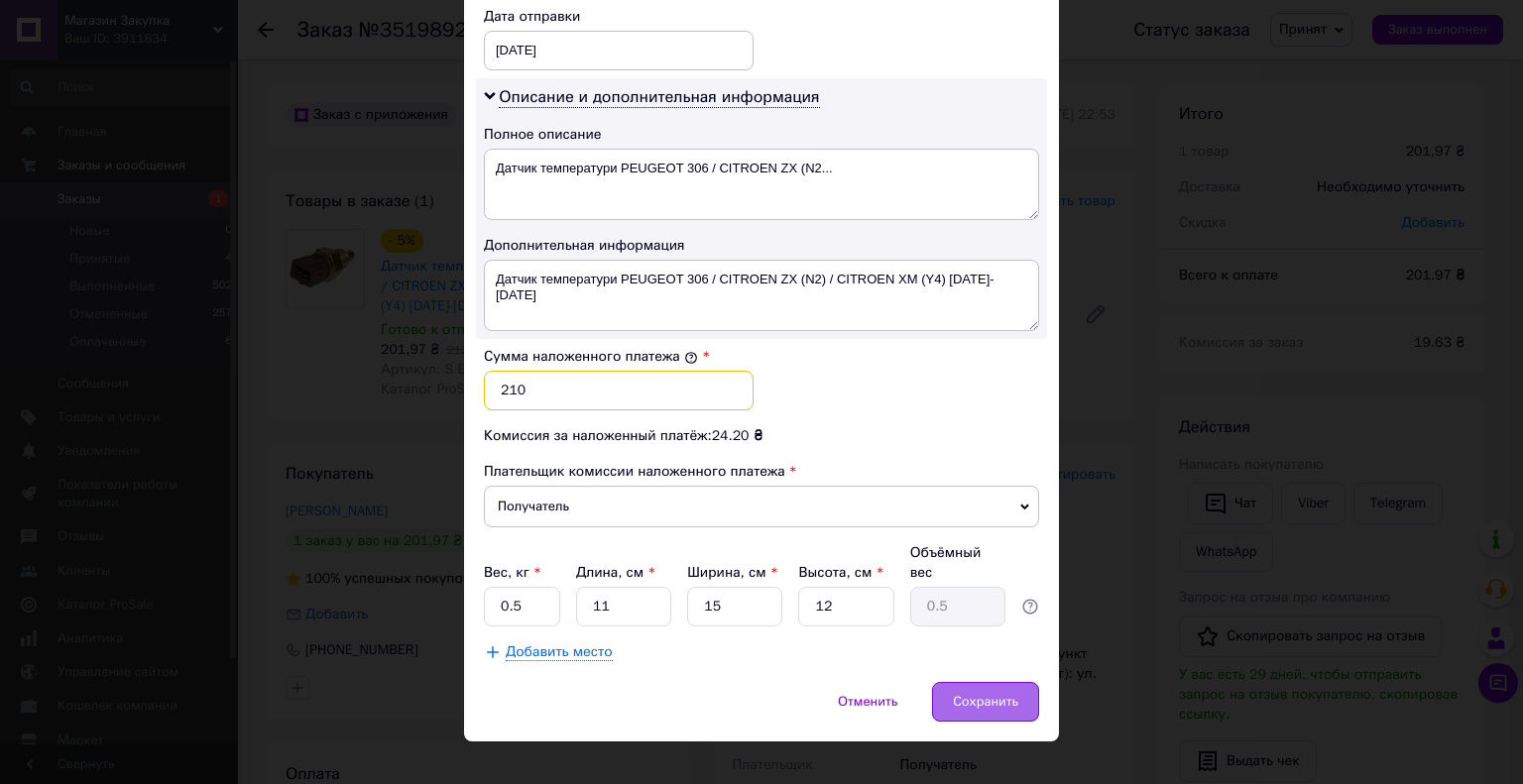 type on "210" 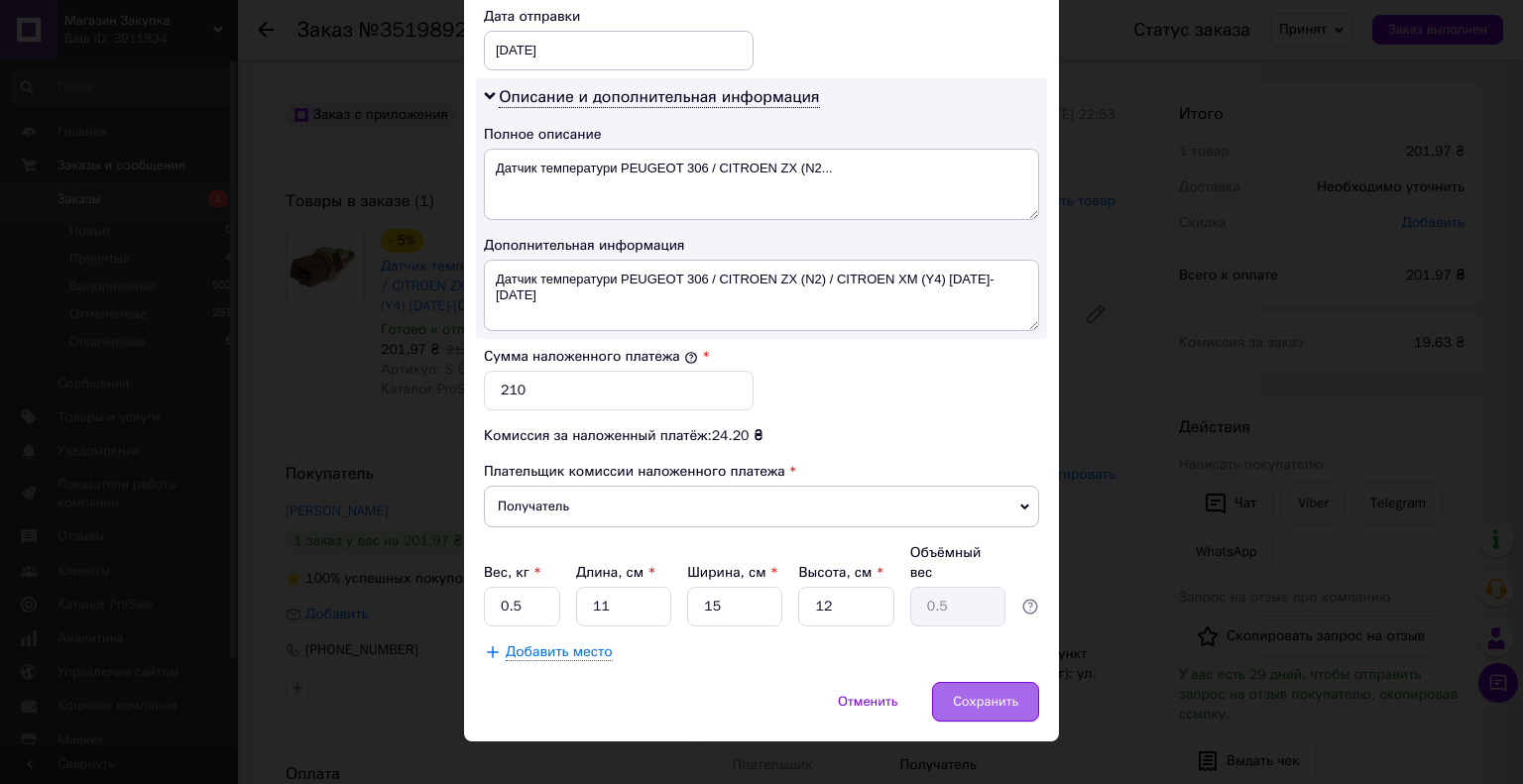 click on "Сохранить" at bounding box center (986, 702) 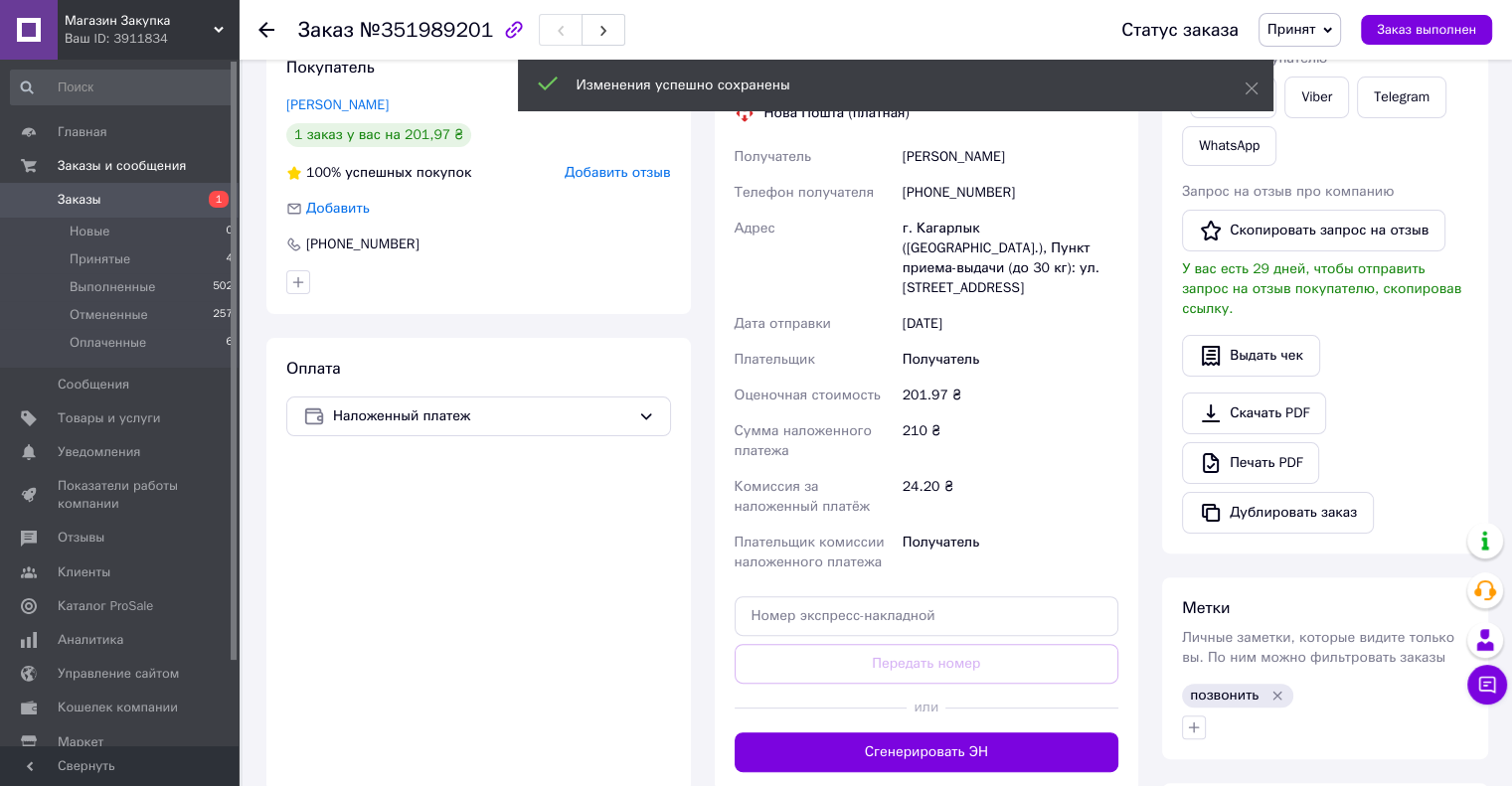 scroll, scrollTop: 696, scrollLeft: 0, axis: vertical 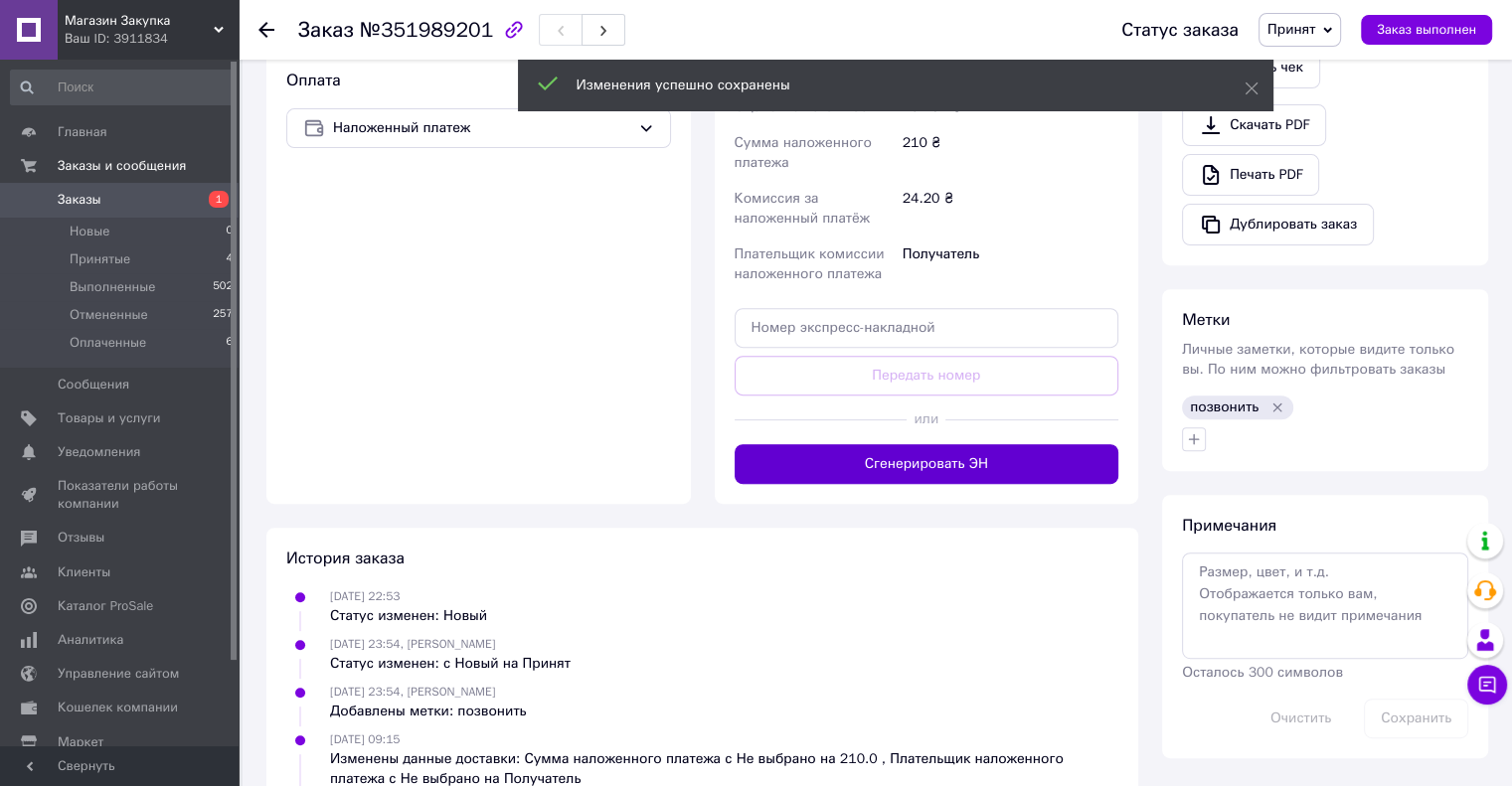 click on "Сгенерировать ЭН" at bounding box center (926, 464) 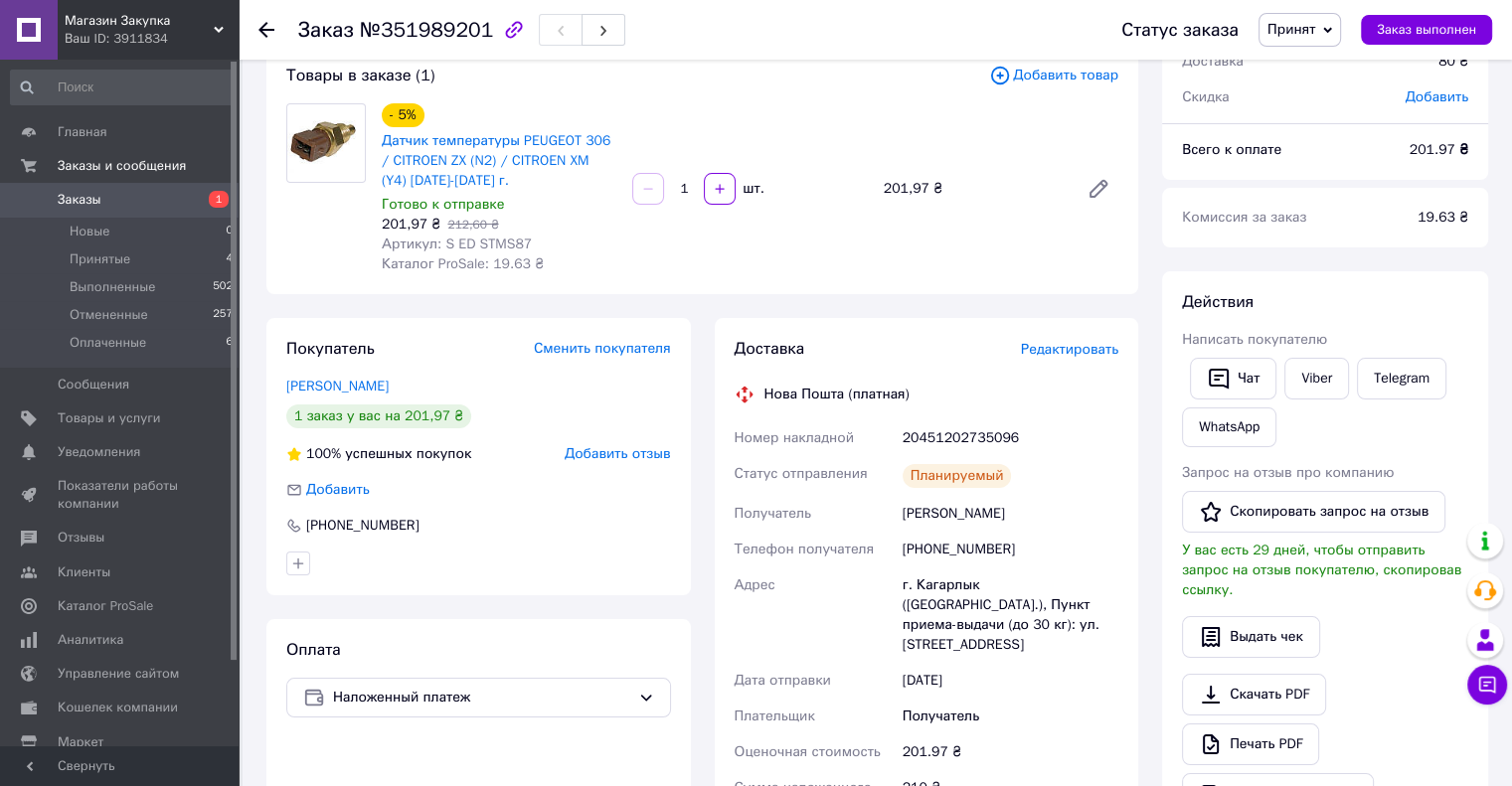 scroll, scrollTop: 199, scrollLeft: 0, axis: vertical 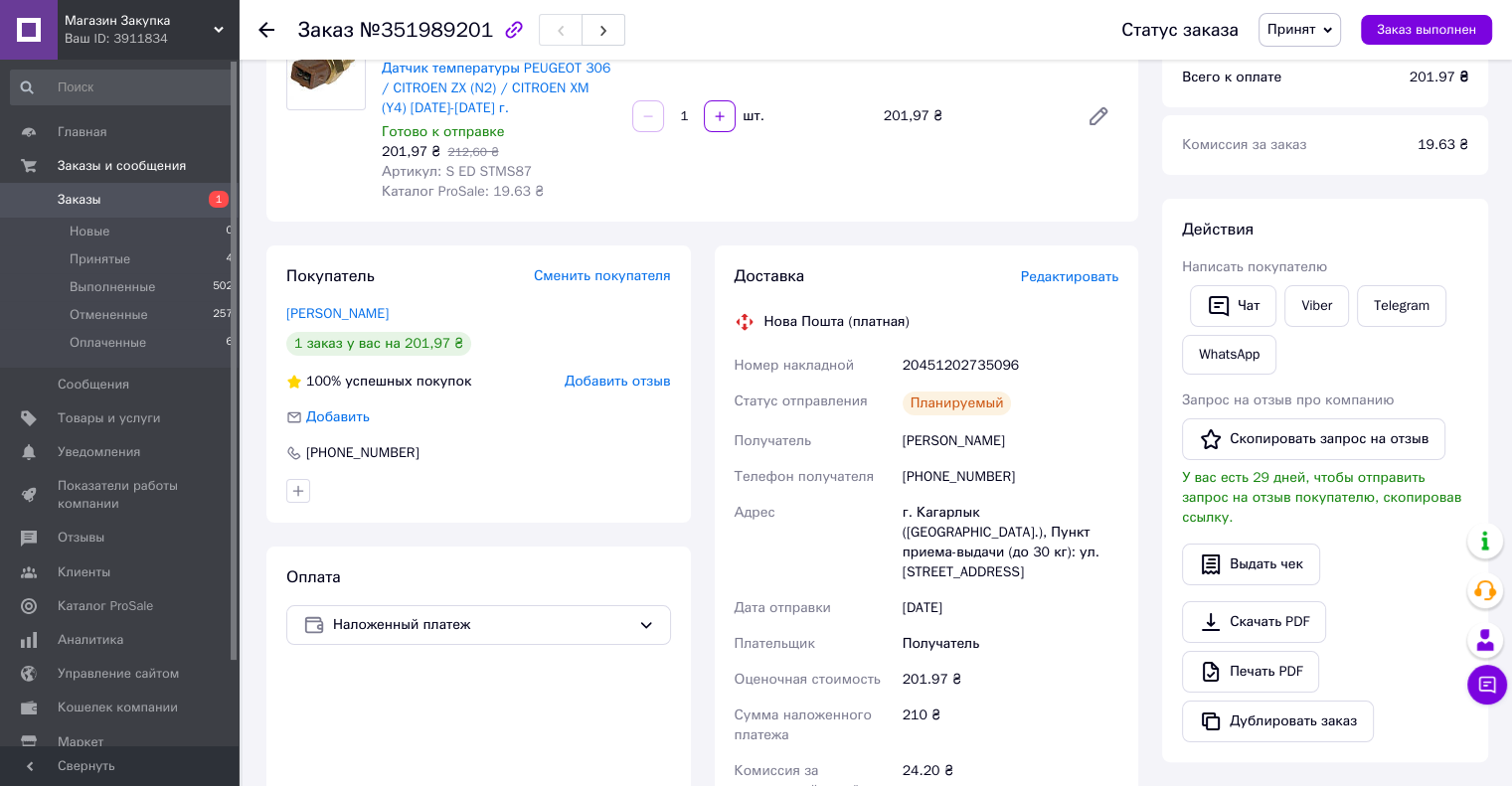 click on "Заказы" at bounding box center (80, 200) 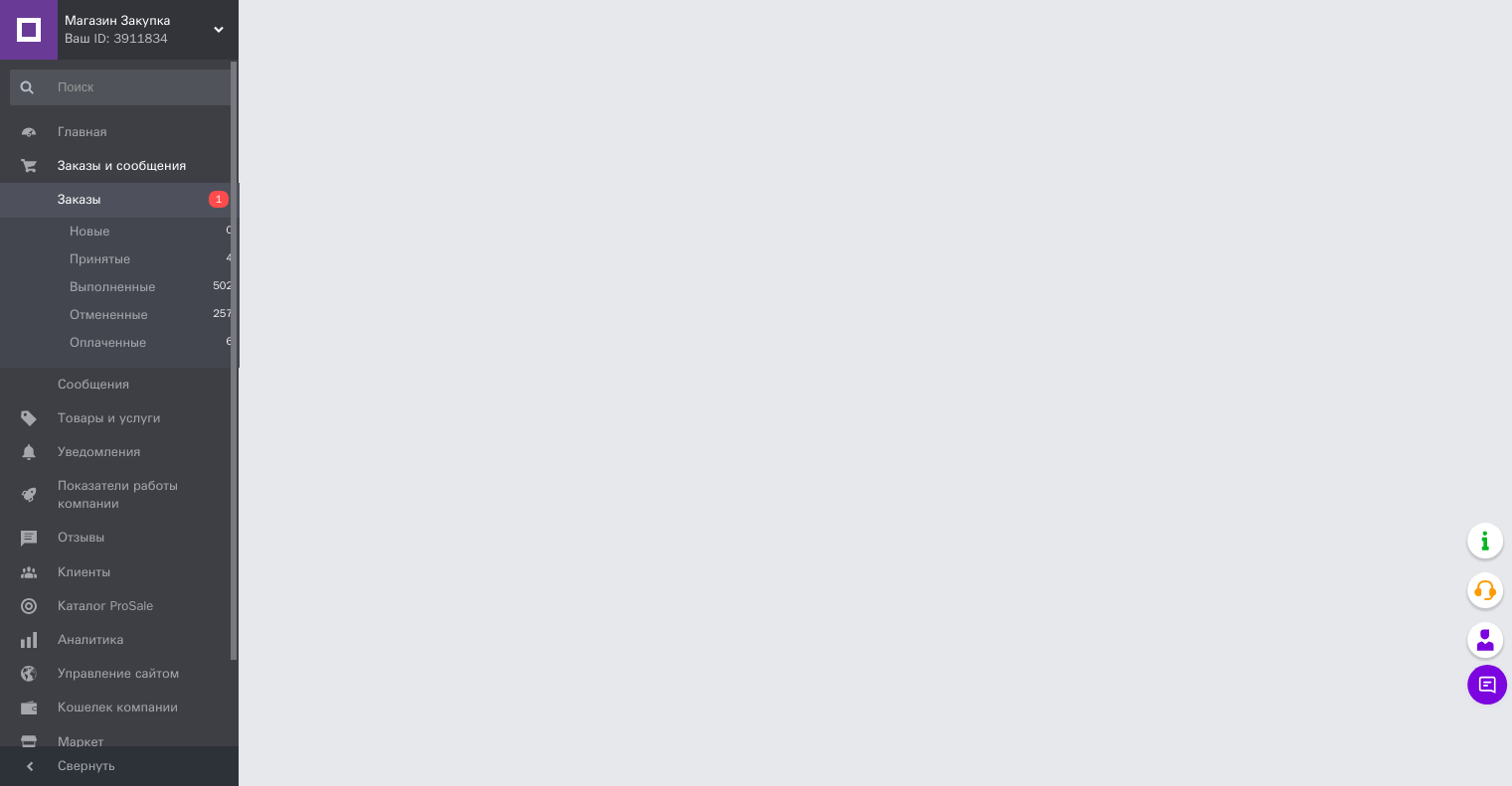 scroll, scrollTop: 0, scrollLeft: 0, axis: both 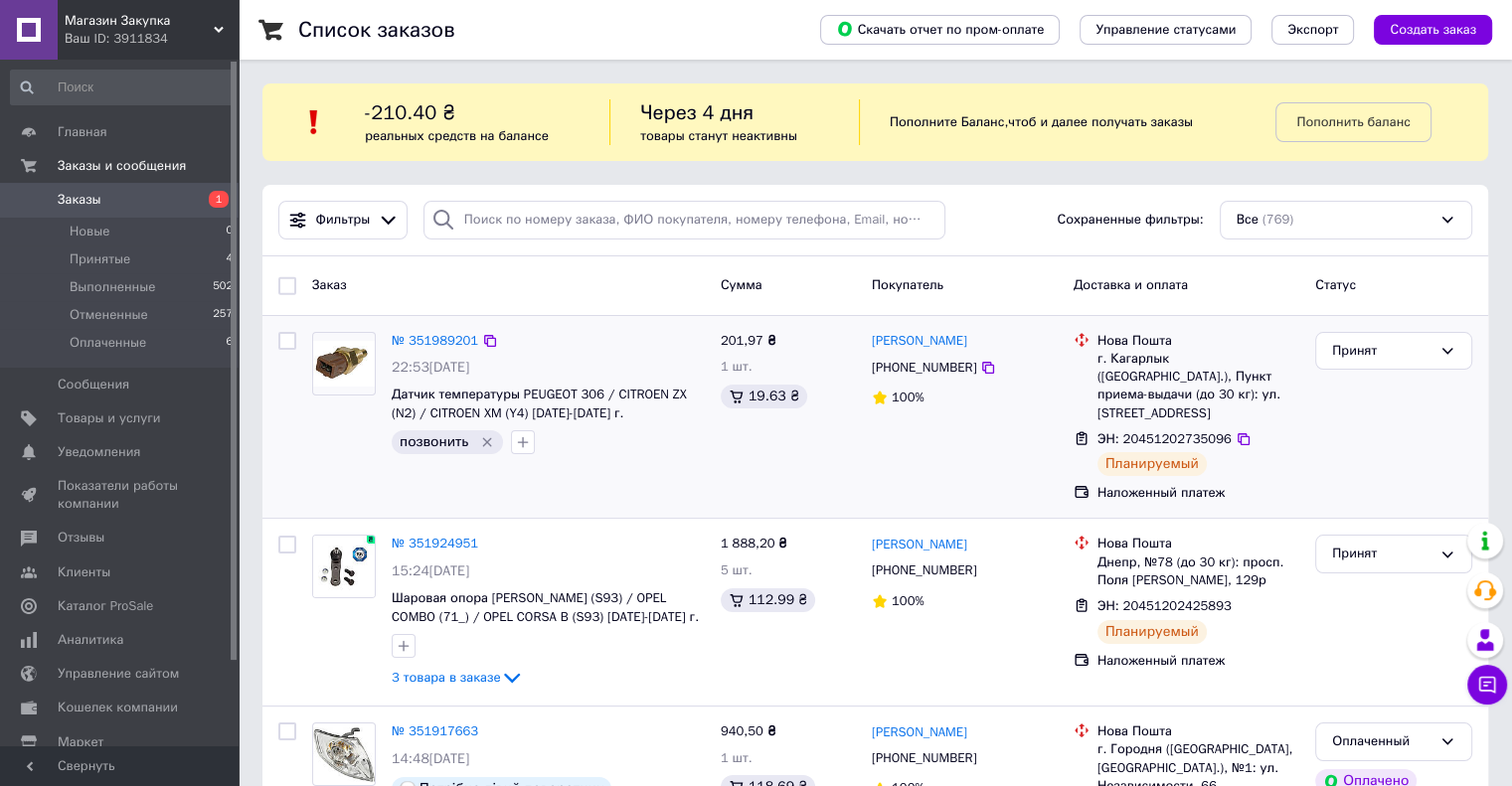 click 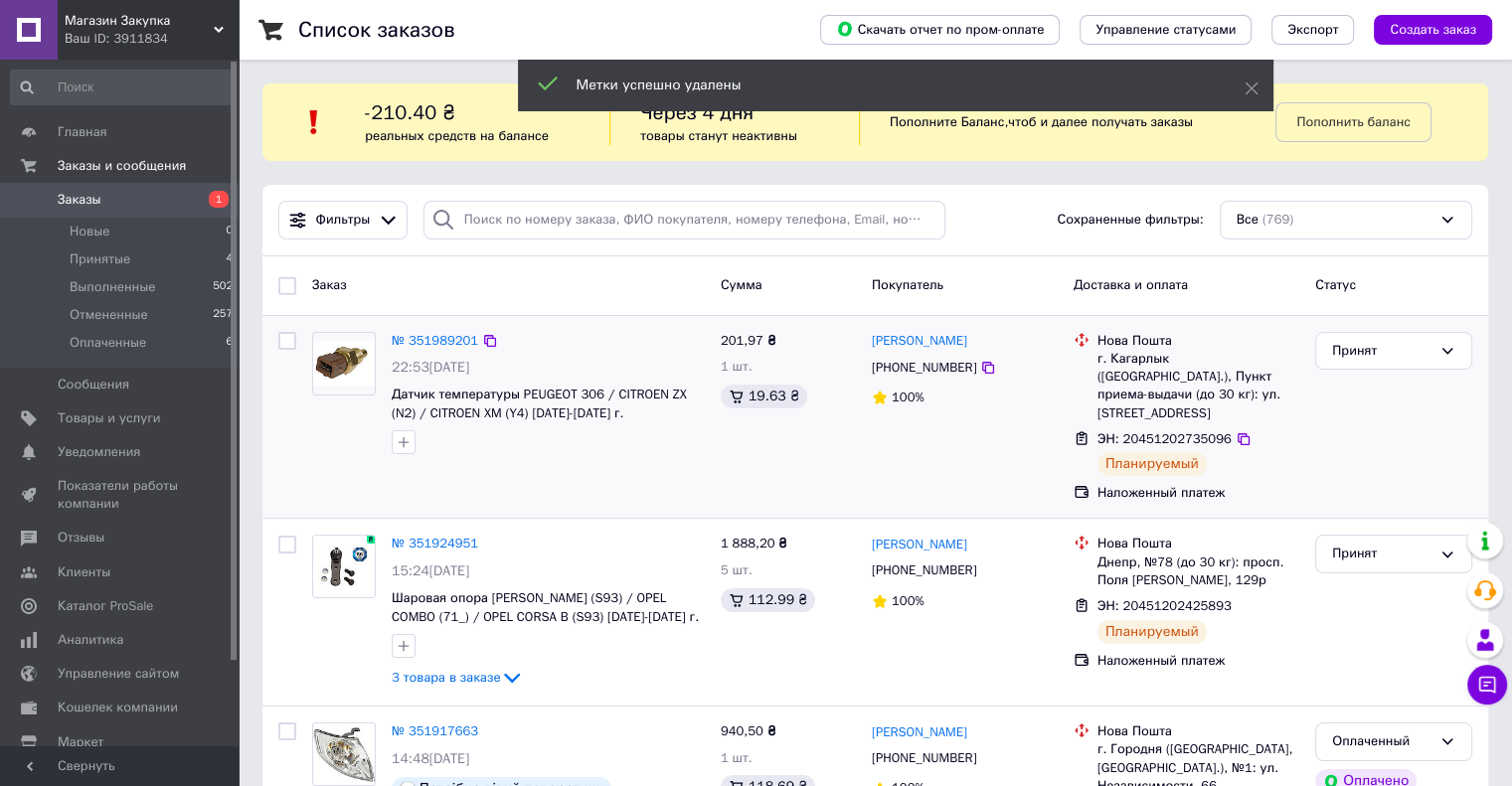 click on "Заказы" at bounding box center (80, 200) 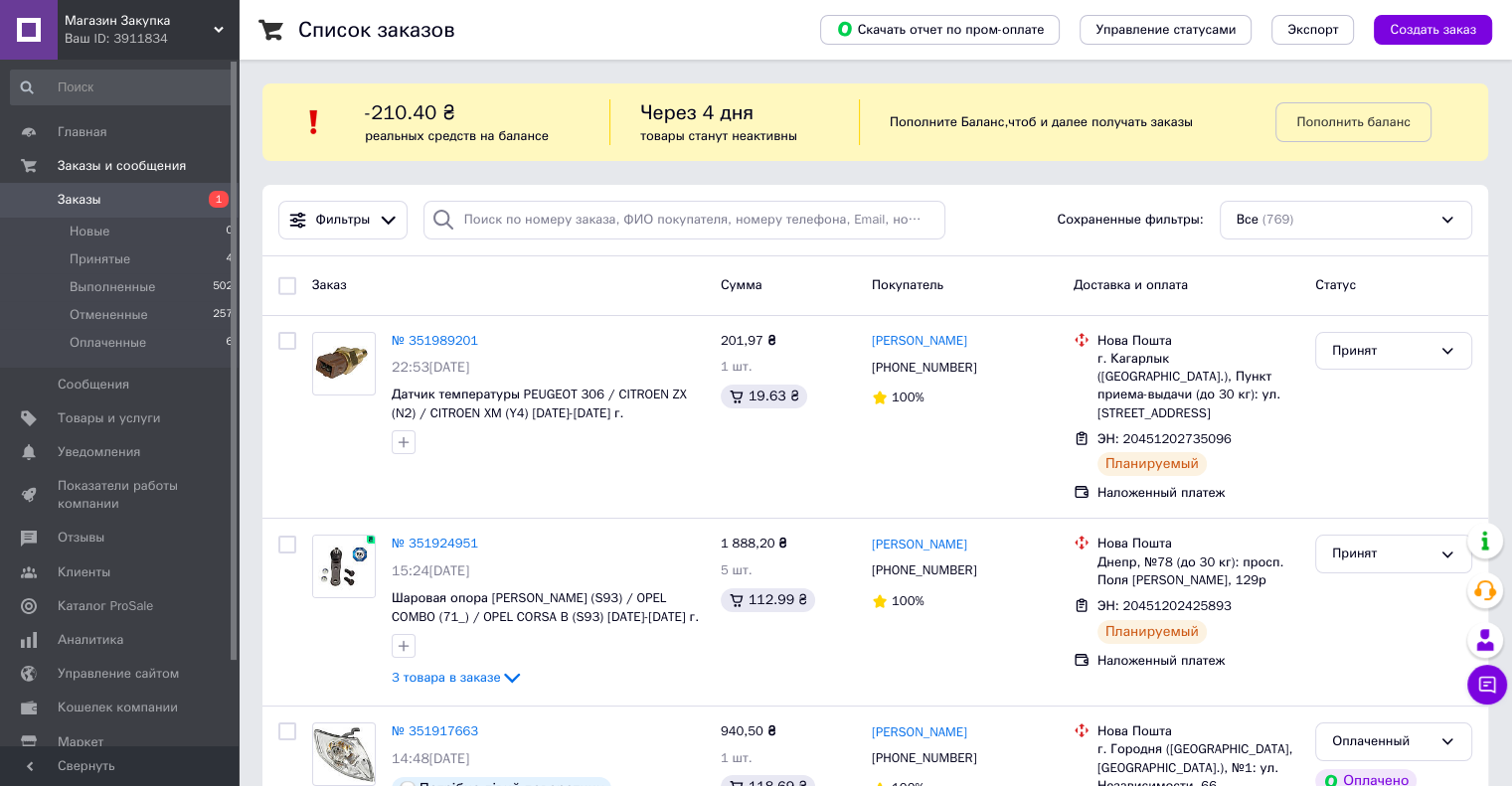 click on "Заказы" at bounding box center [80, 200] 